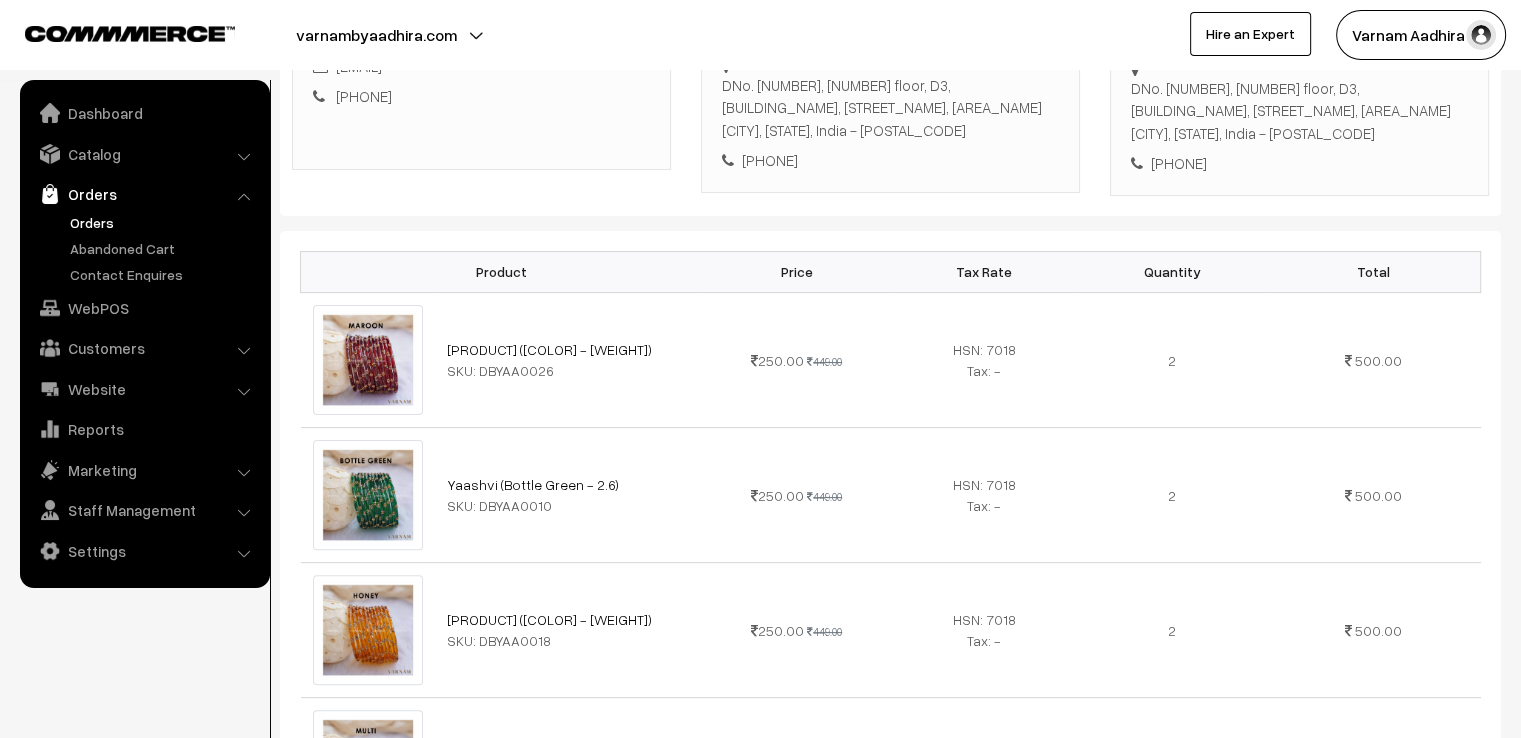 scroll, scrollTop: 0, scrollLeft: 0, axis: both 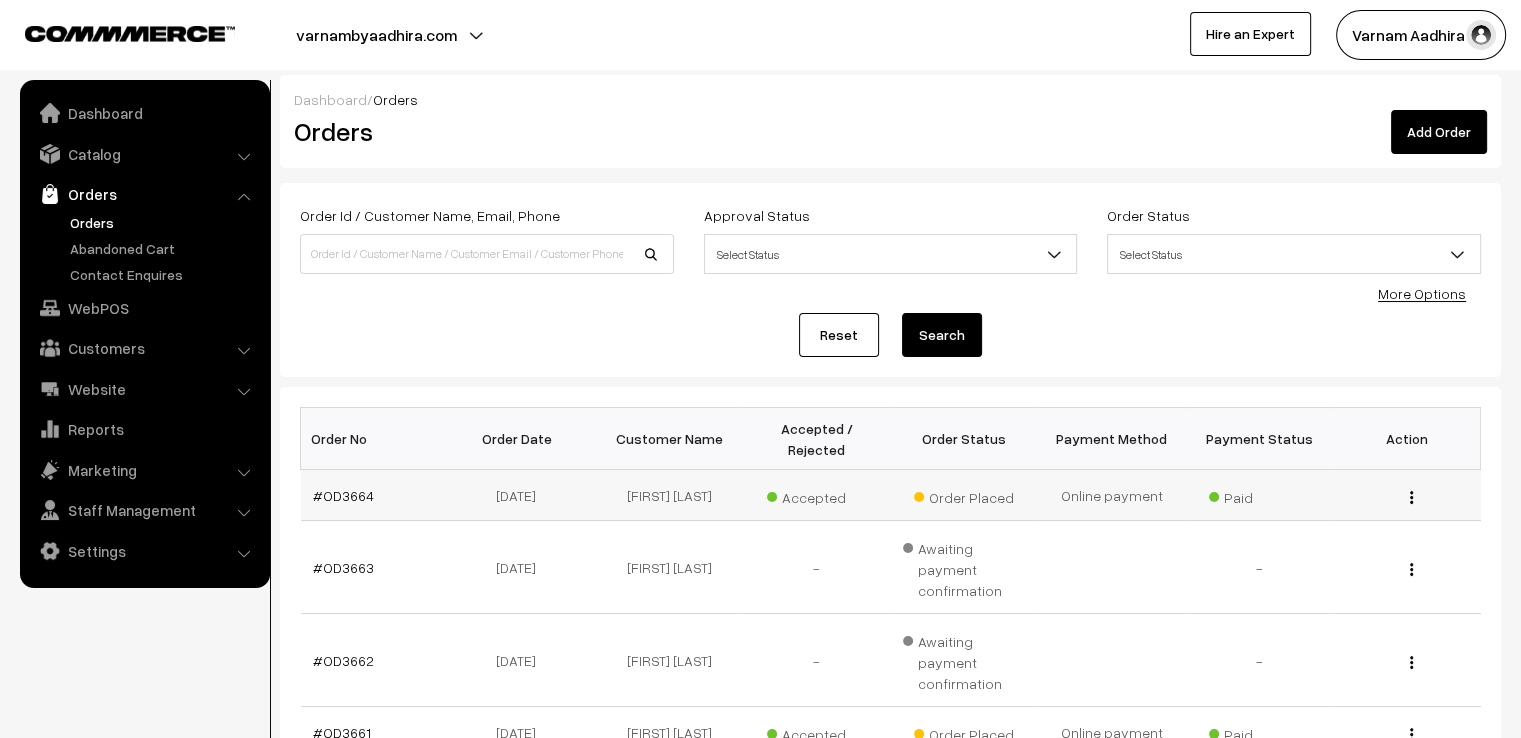 click on "View" at bounding box center (1407, 495) 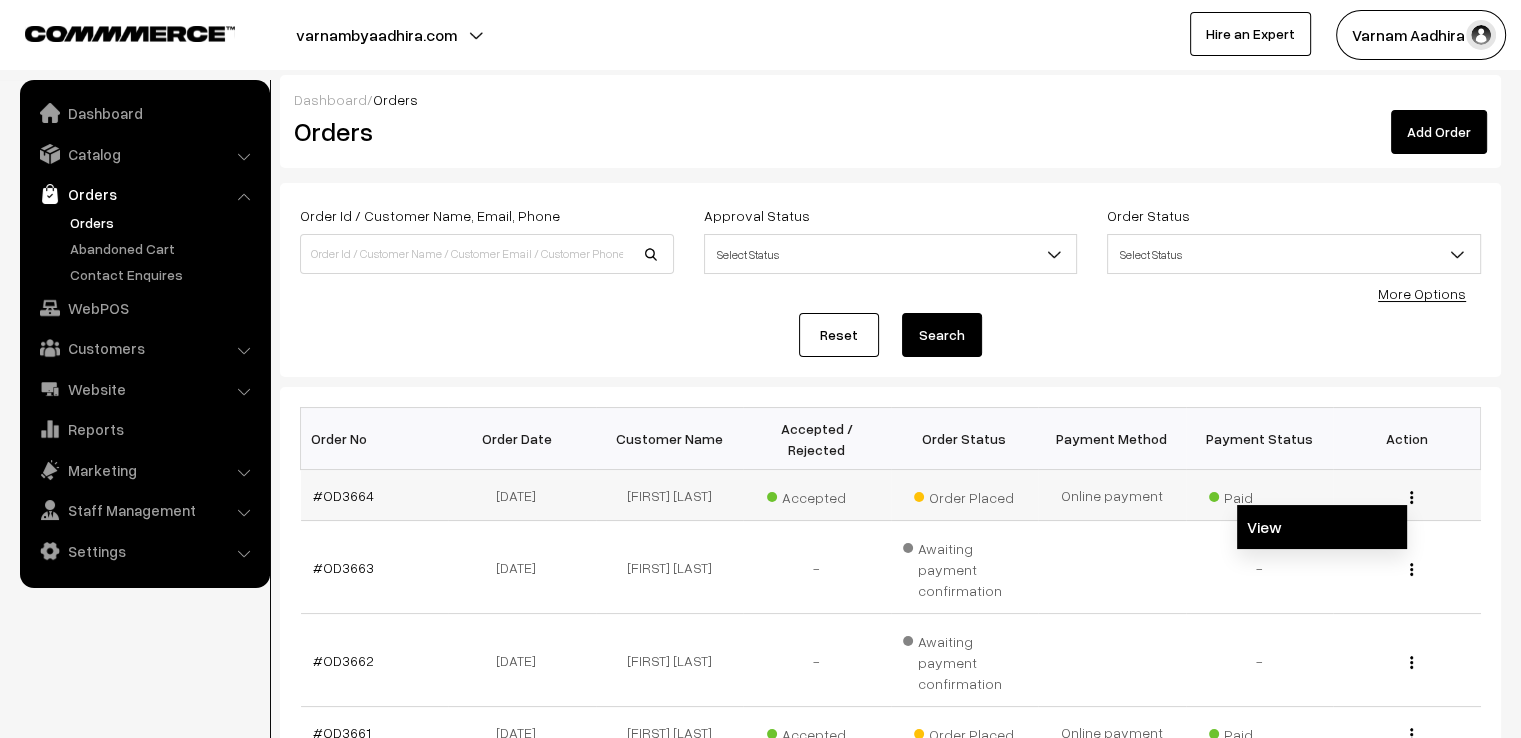 click on "View" at bounding box center [1322, 527] 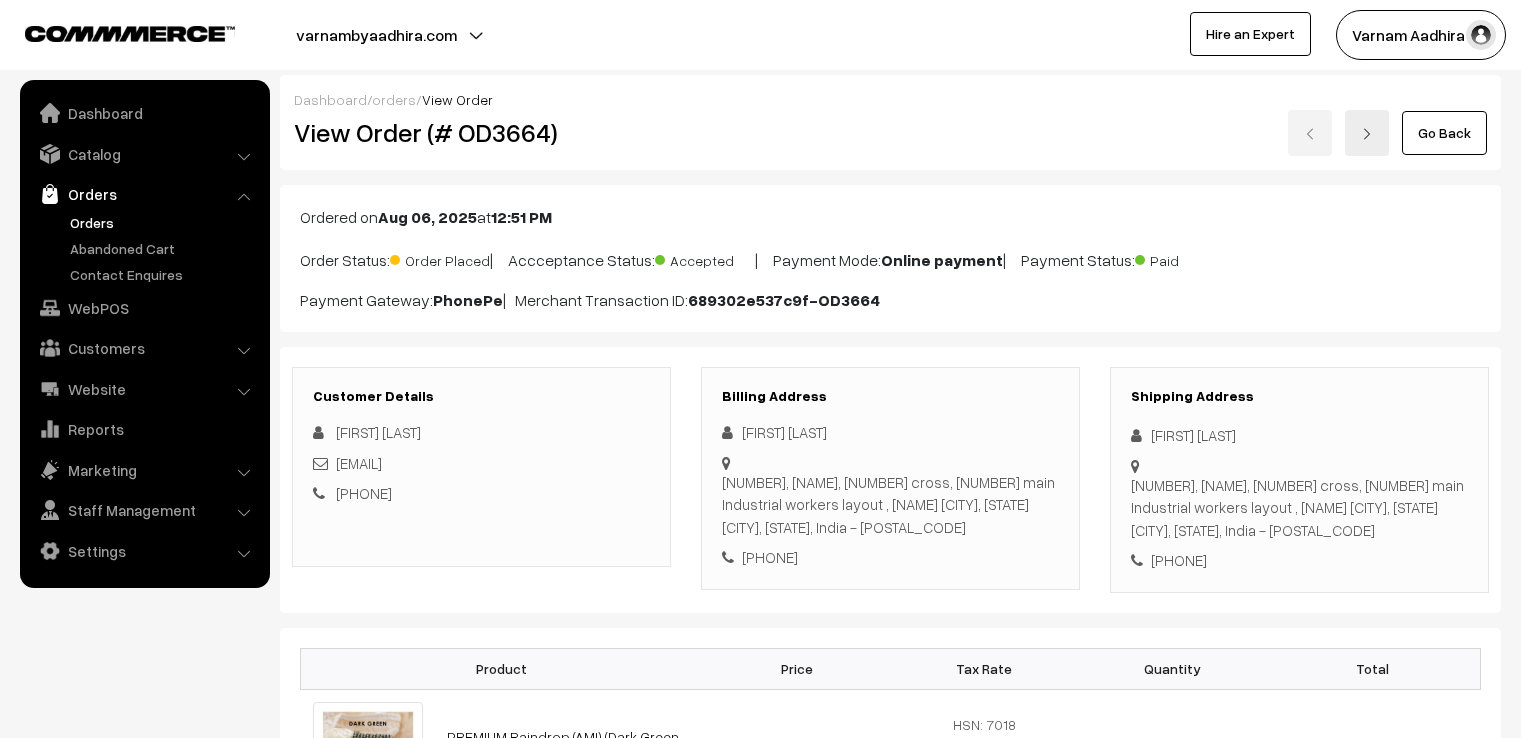 scroll, scrollTop: 0, scrollLeft: 0, axis: both 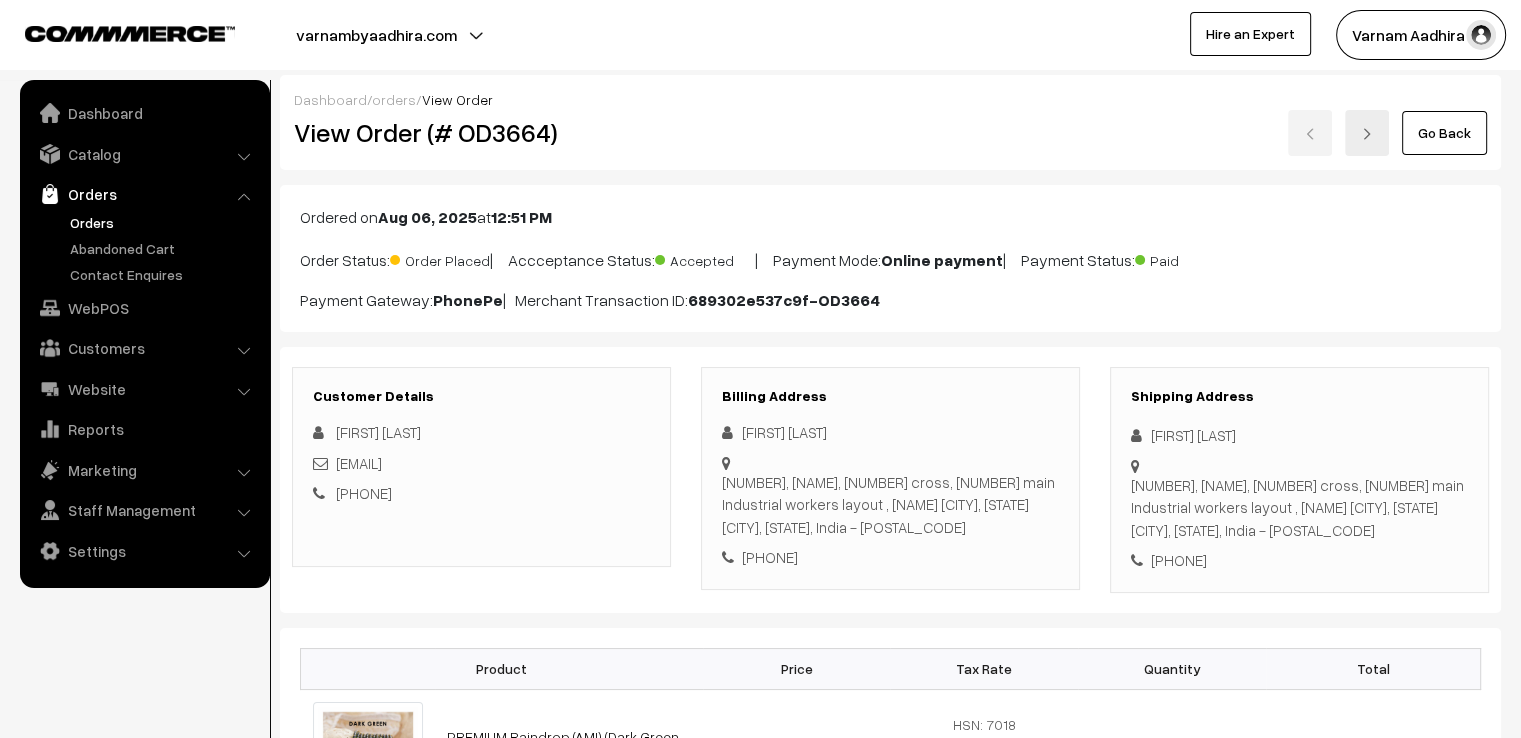 drag, startPoint x: 0, startPoint y: 0, endPoint x: 1347, endPoint y: 568, distance: 1461.8594 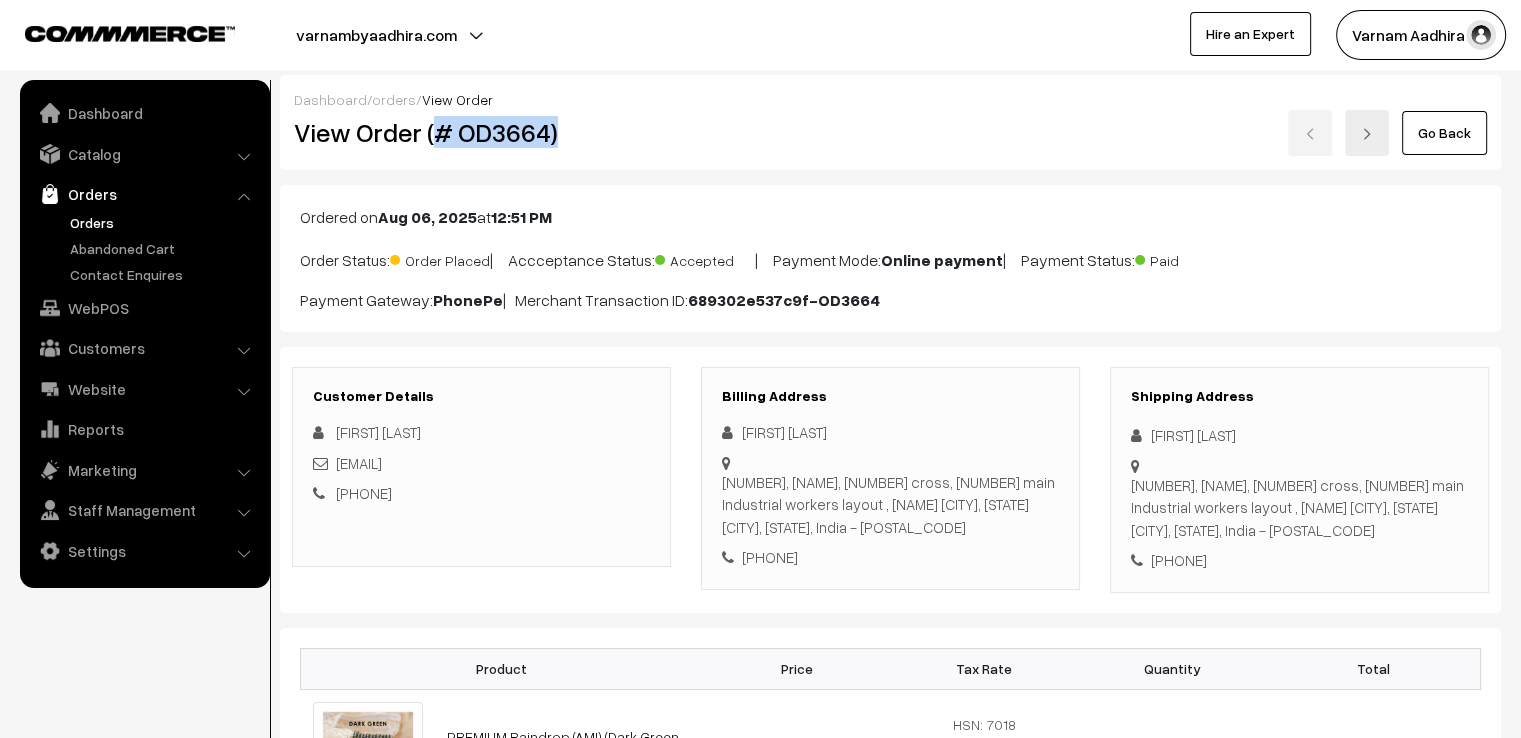 drag, startPoint x: 430, startPoint y: 136, endPoint x: 564, endPoint y: 136, distance: 134 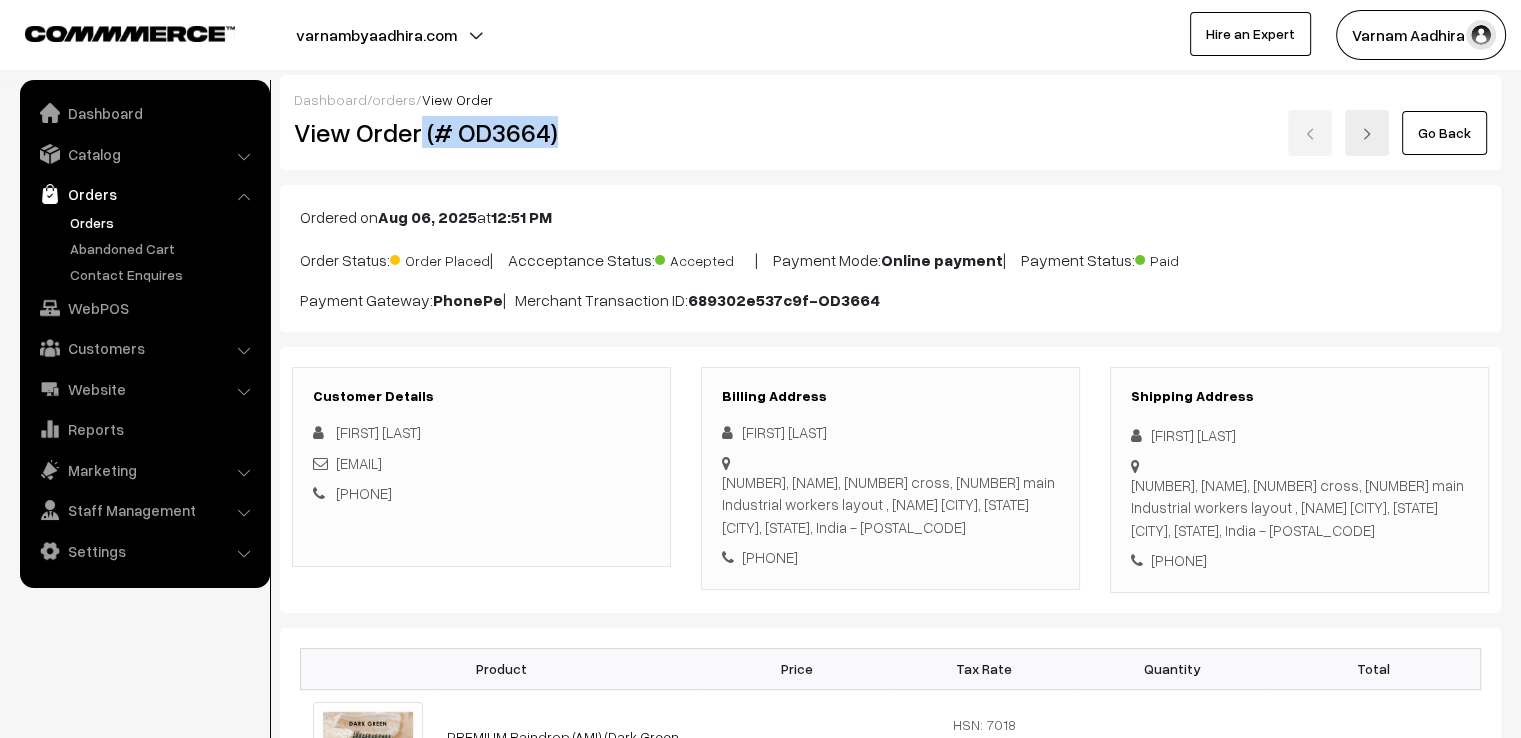 drag, startPoint x: 417, startPoint y: 137, endPoint x: 597, endPoint y: 149, distance: 180.39955 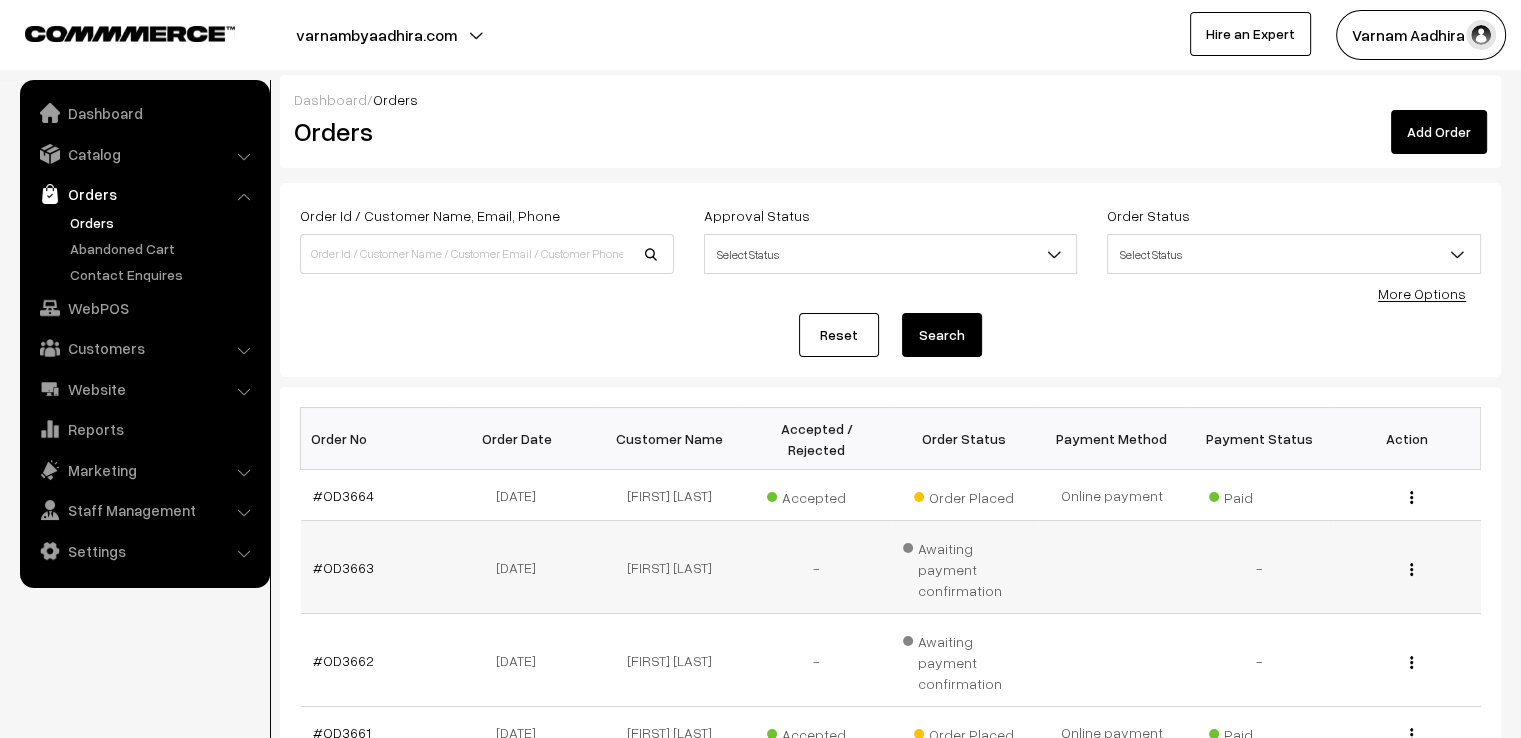 scroll, scrollTop: 500, scrollLeft: 0, axis: vertical 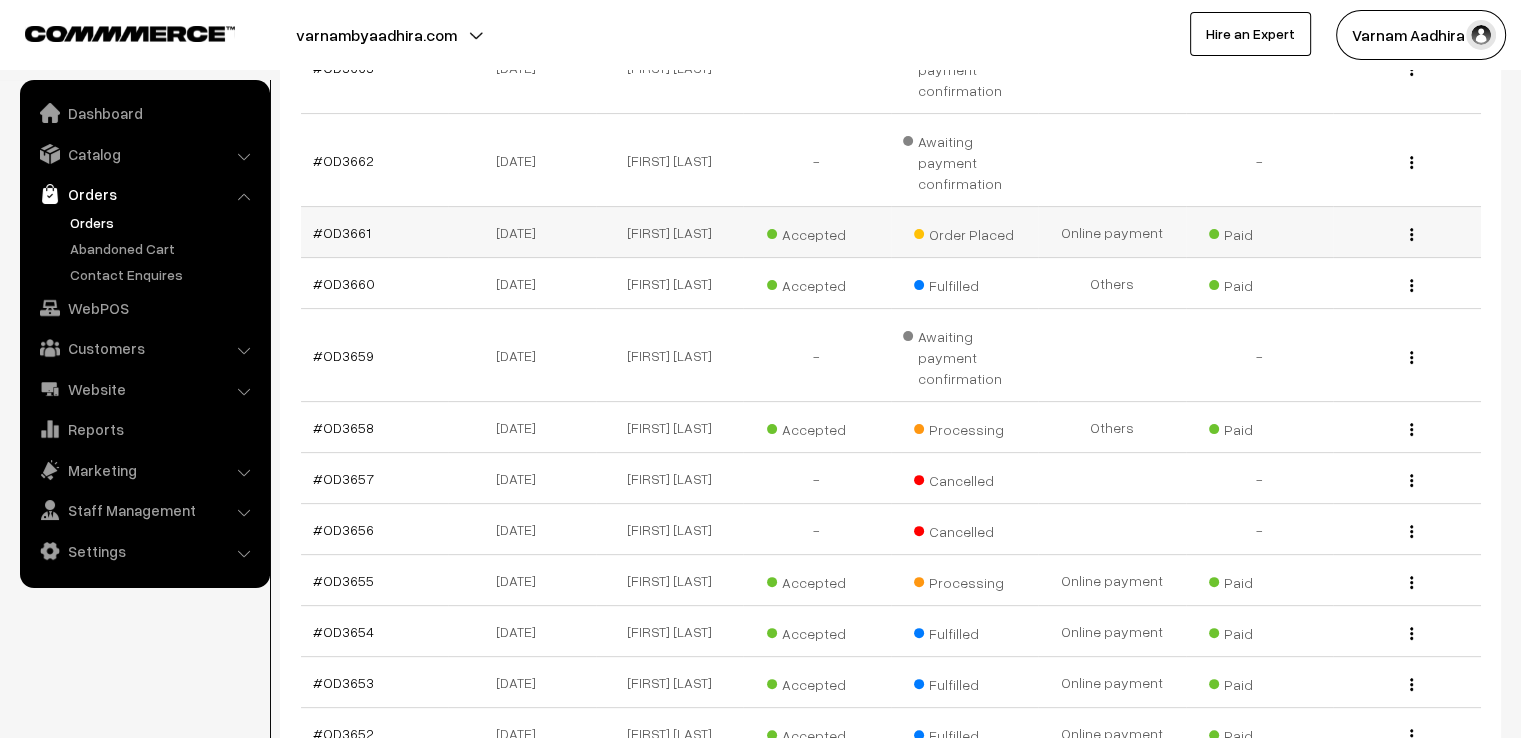 click at bounding box center (1411, 234) 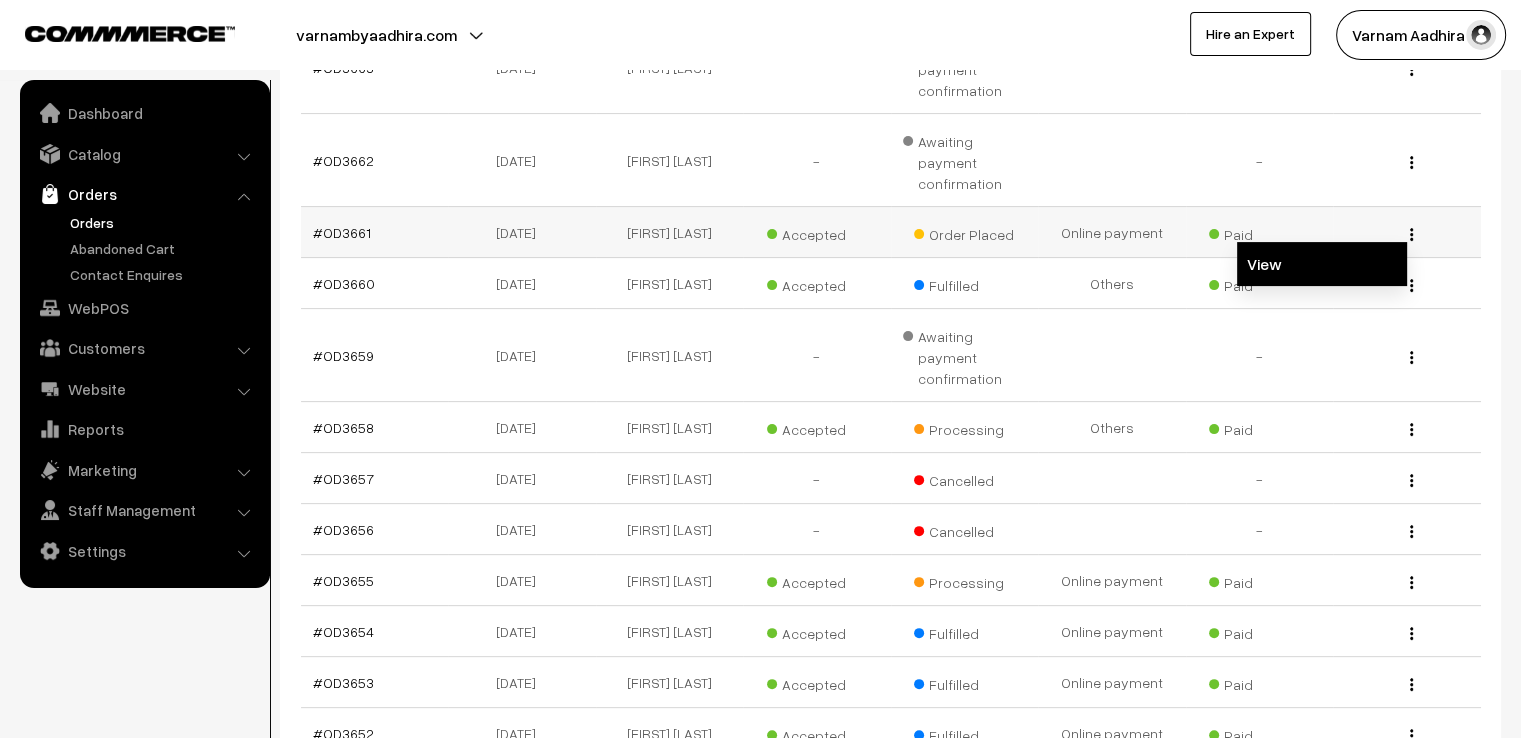click on "View" at bounding box center (1322, 264) 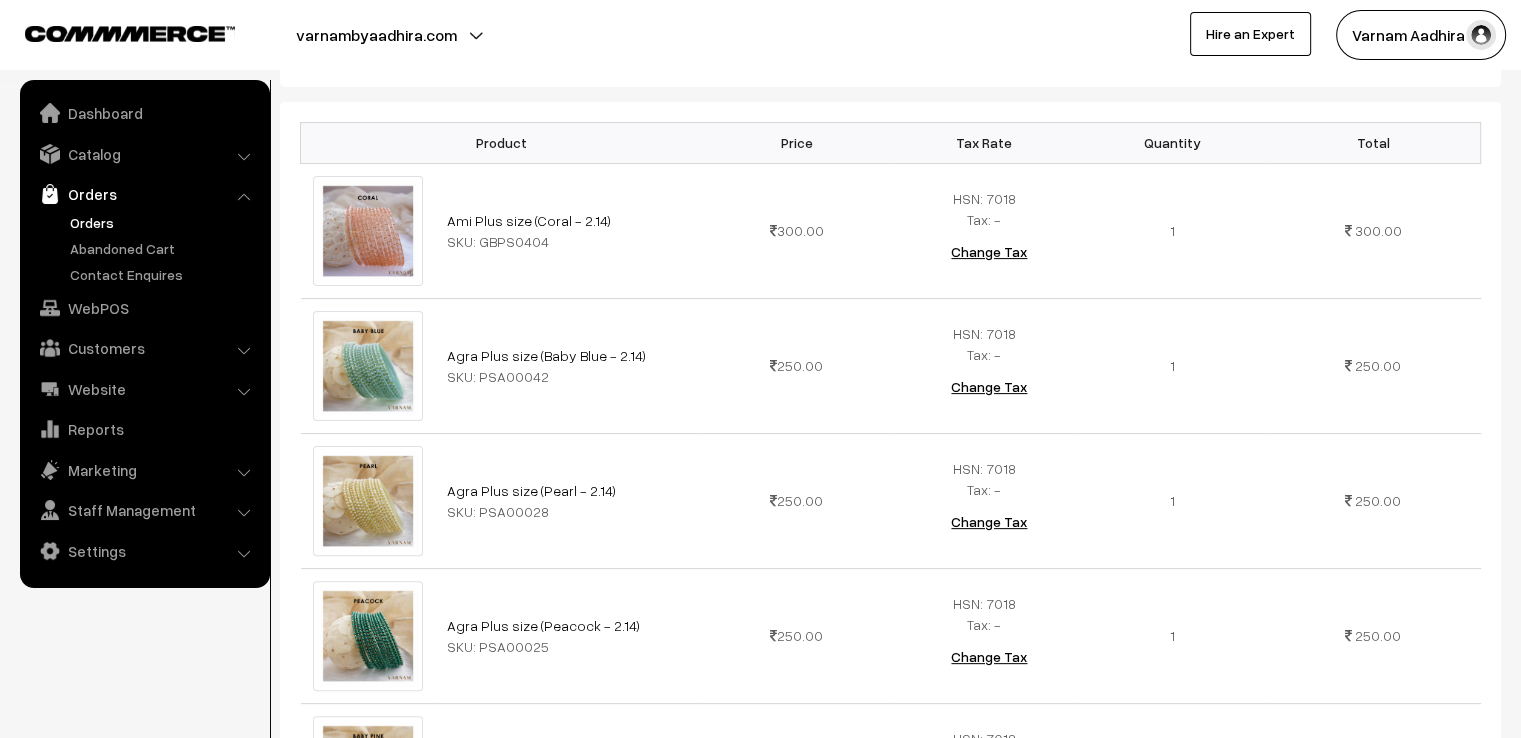 scroll, scrollTop: 0, scrollLeft: 0, axis: both 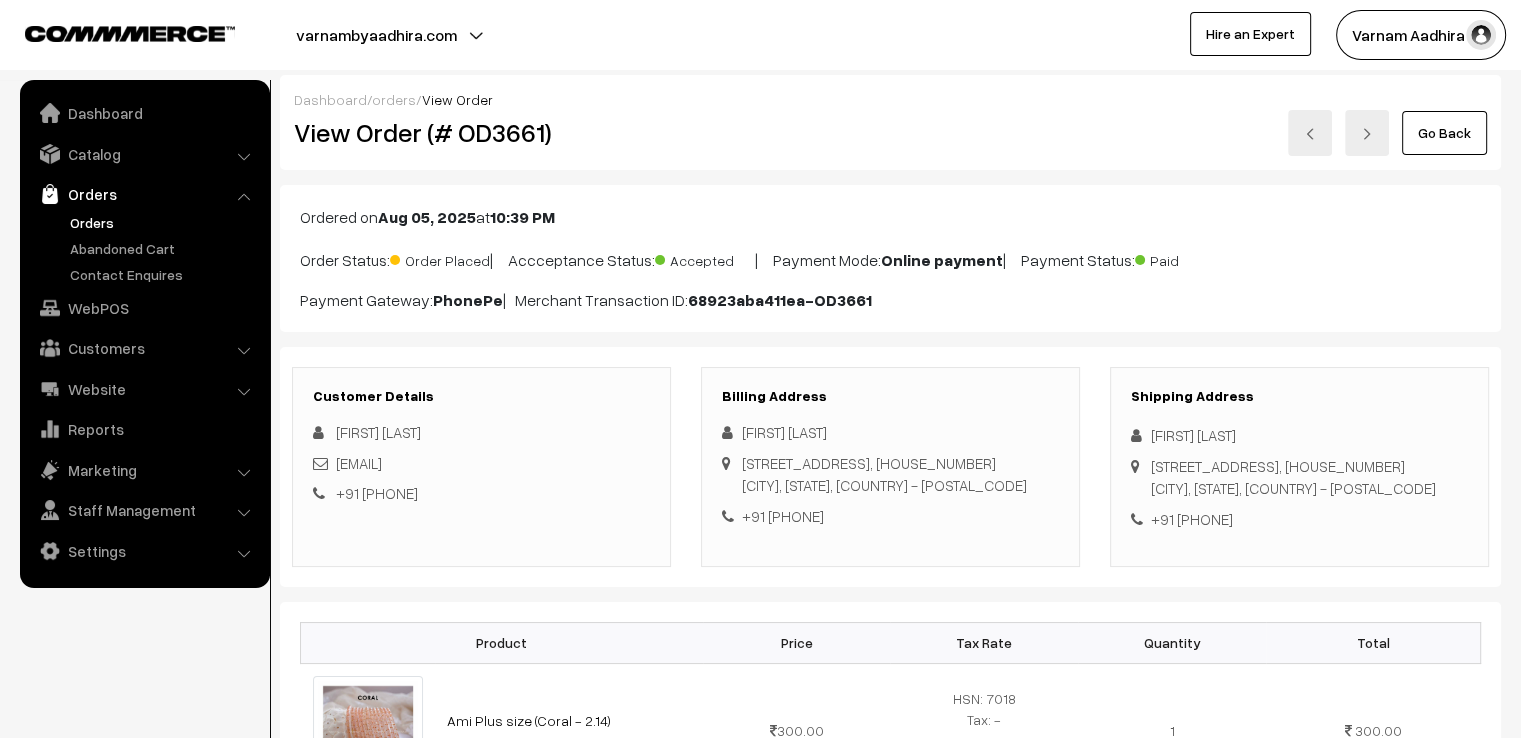 drag, startPoint x: 1162, startPoint y: 417, endPoint x: 1272, endPoint y: 591, distance: 205.85432 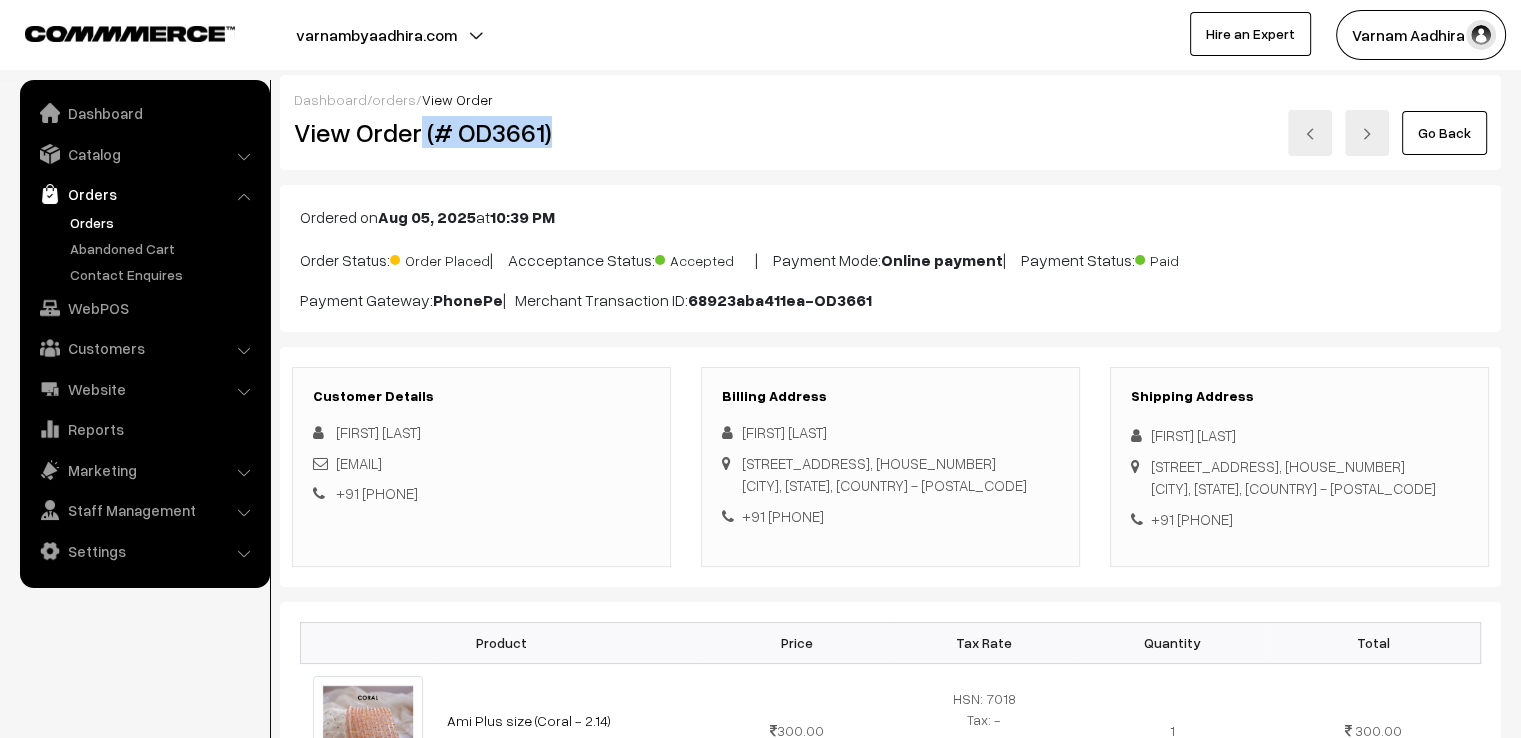 drag, startPoint x: 420, startPoint y: 128, endPoint x: 573, endPoint y: 121, distance: 153.16005 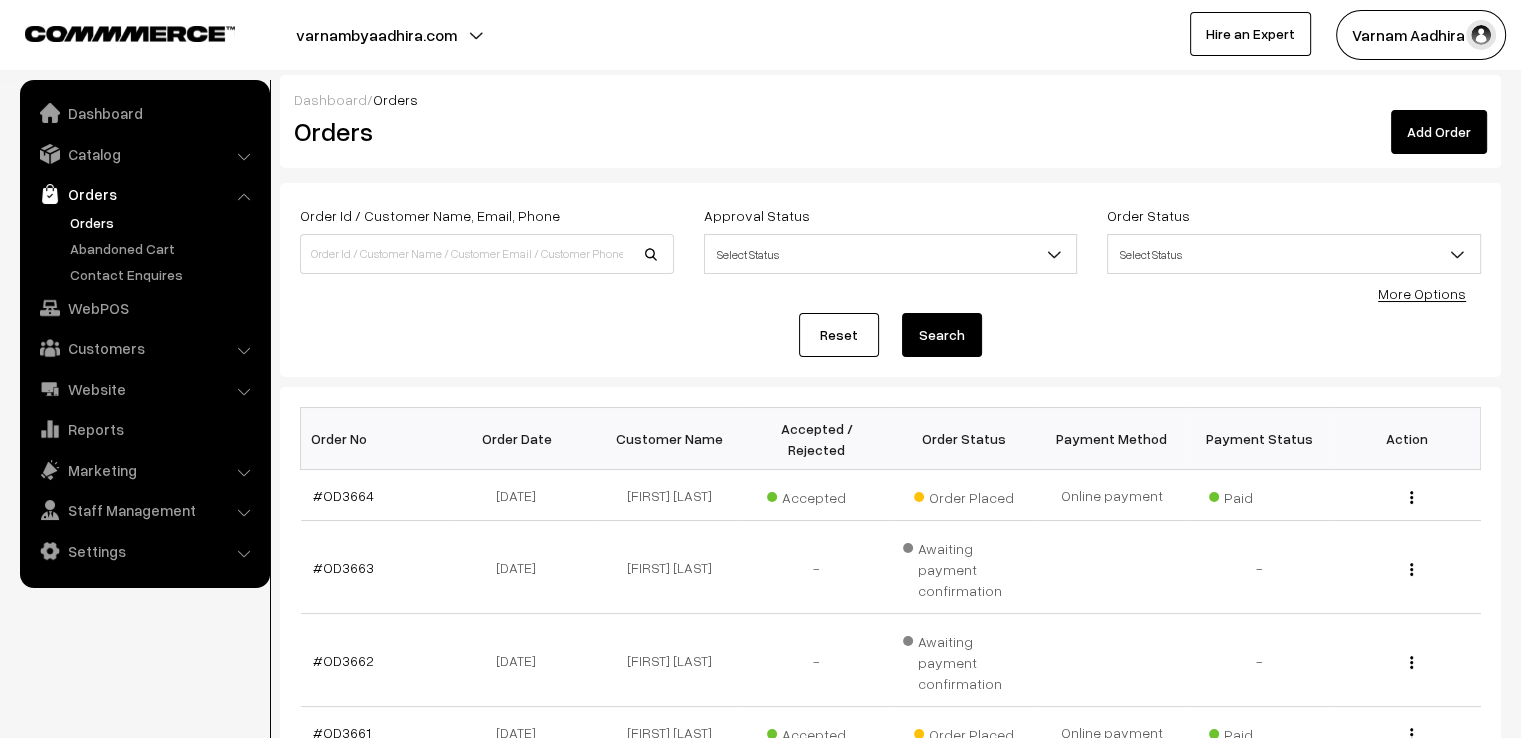 scroll, scrollTop: 500, scrollLeft: 0, axis: vertical 